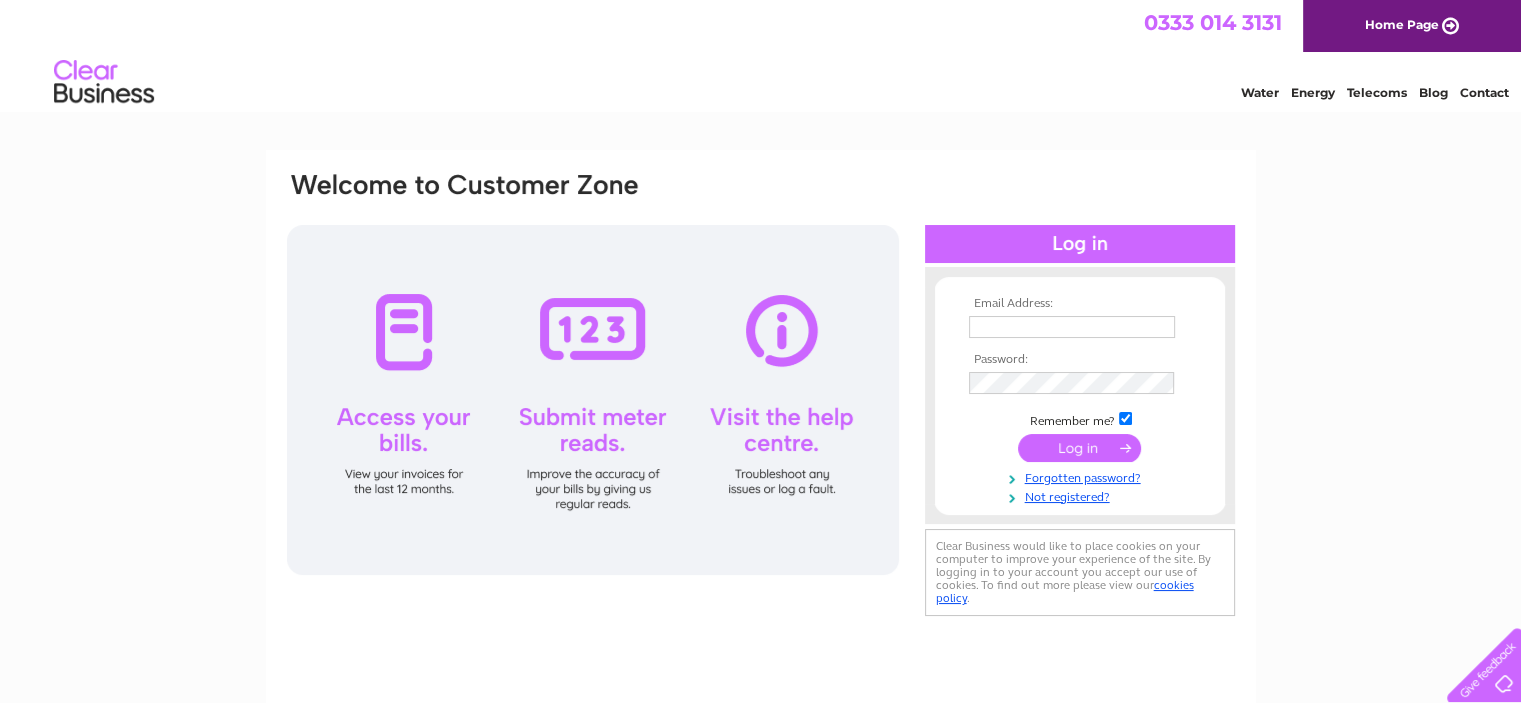 scroll, scrollTop: 0, scrollLeft: 0, axis: both 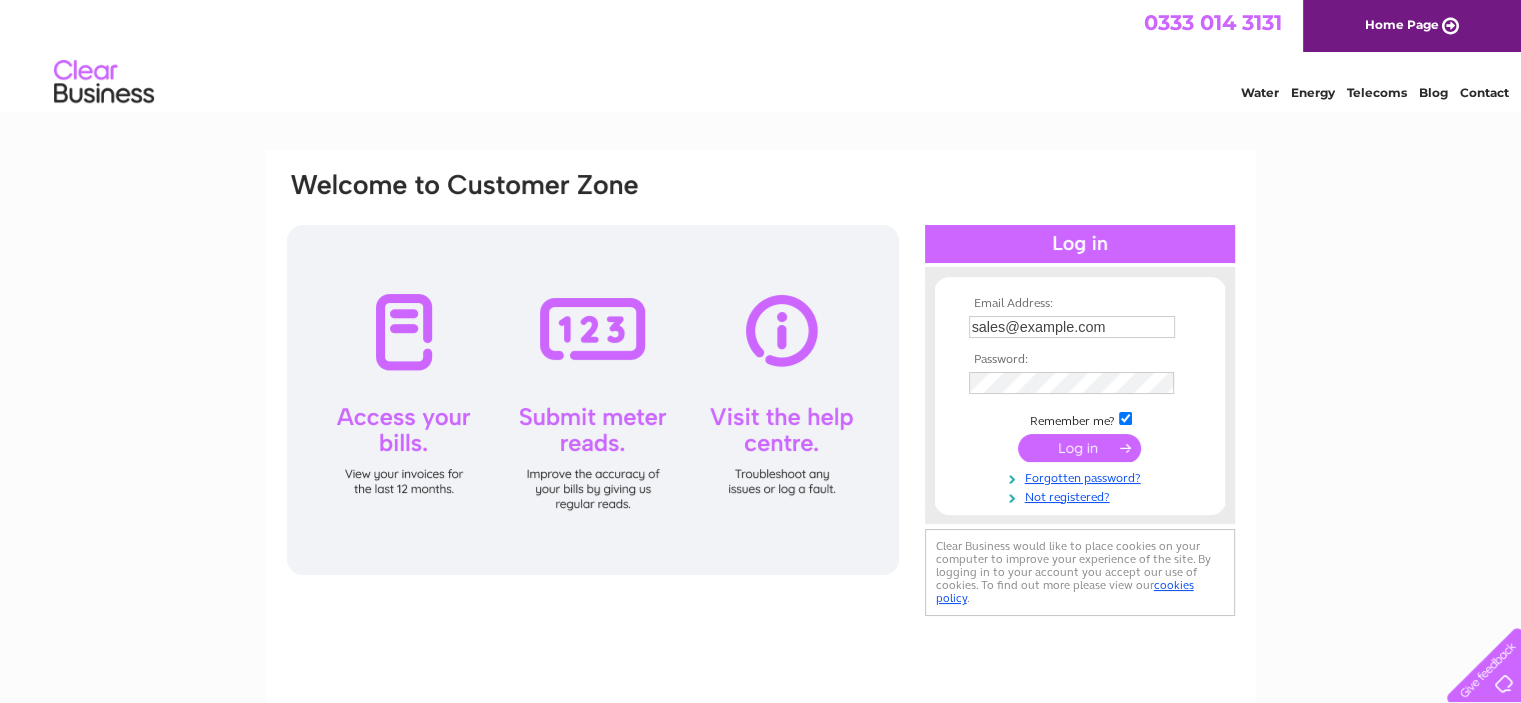 click at bounding box center [1079, 448] 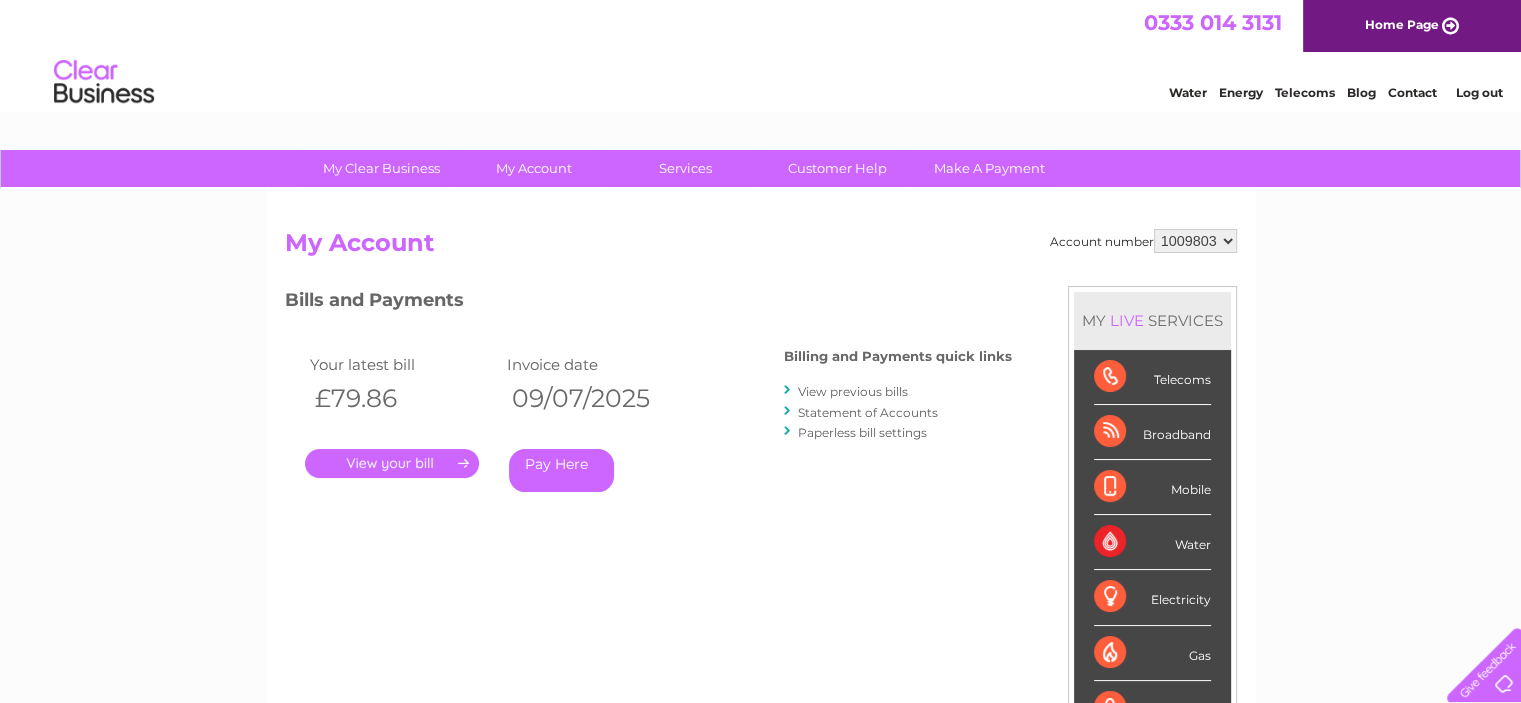 scroll, scrollTop: 0, scrollLeft: 0, axis: both 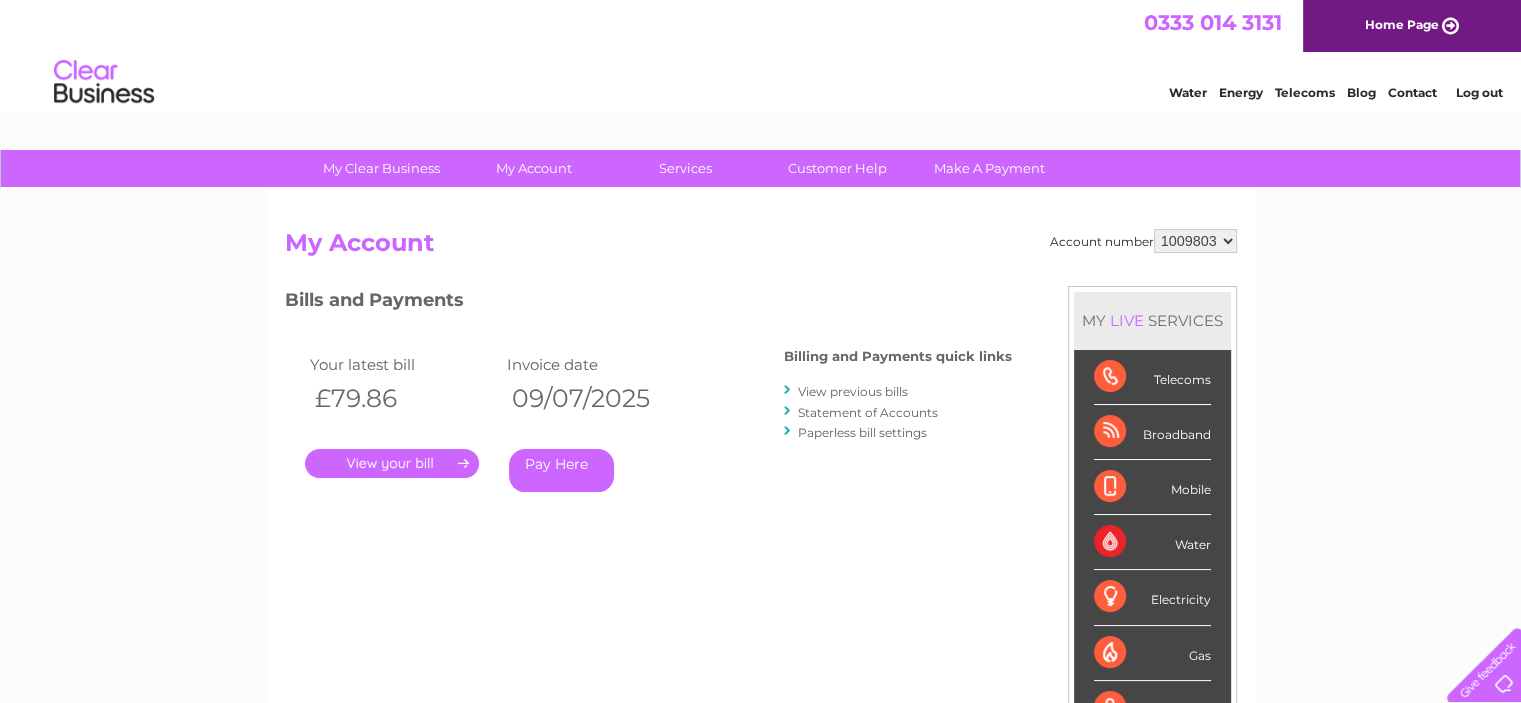 click on "." at bounding box center [392, 463] 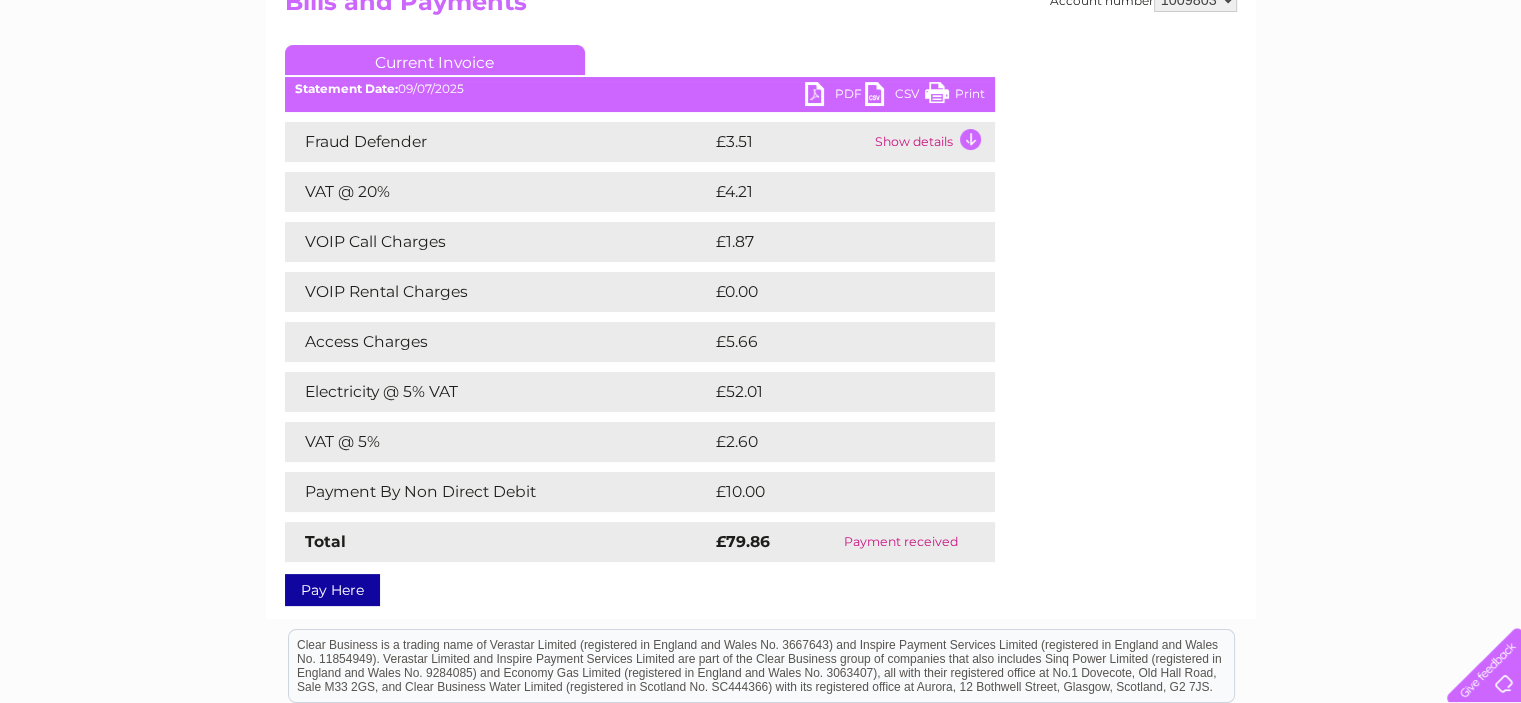 scroll, scrollTop: 0, scrollLeft: 0, axis: both 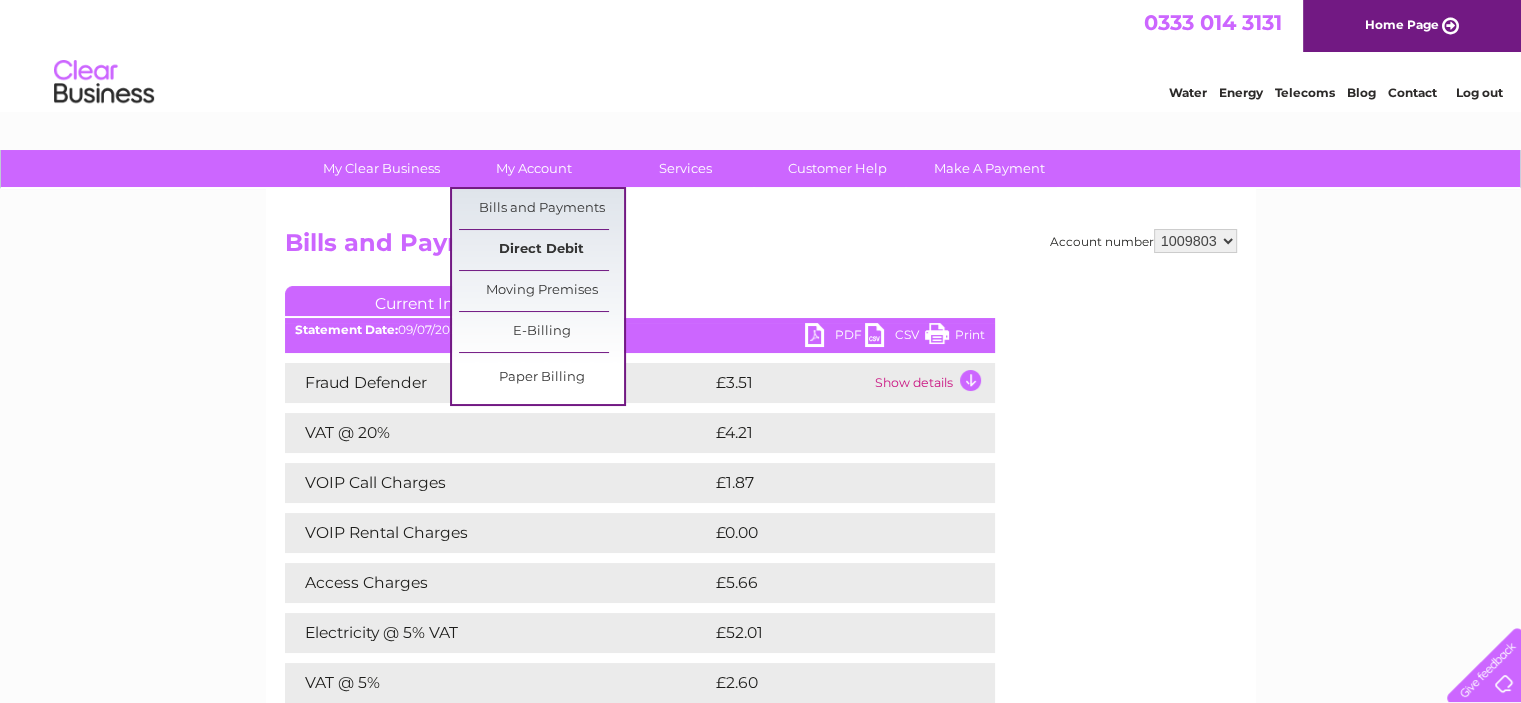 click on "Direct Debit" at bounding box center (541, 250) 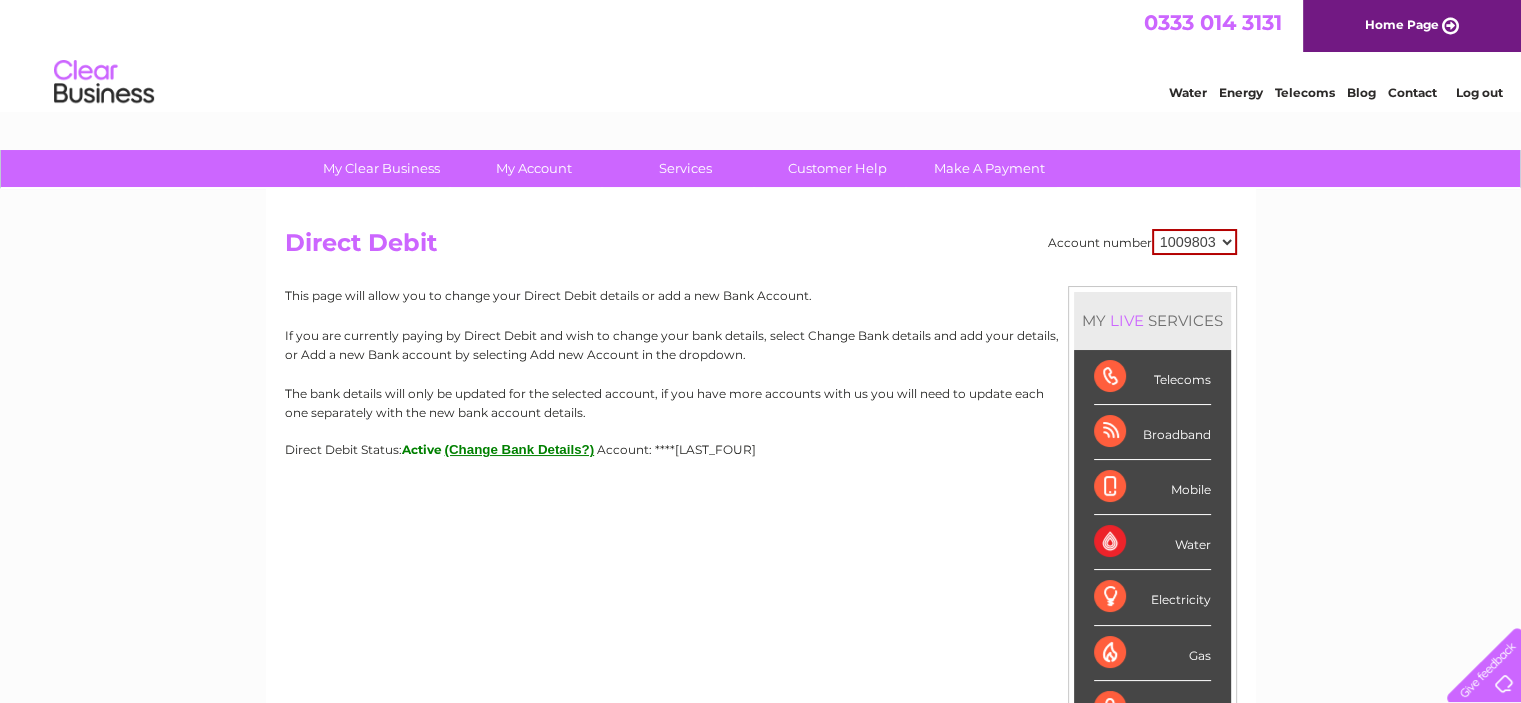 scroll, scrollTop: 0, scrollLeft: 0, axis: both 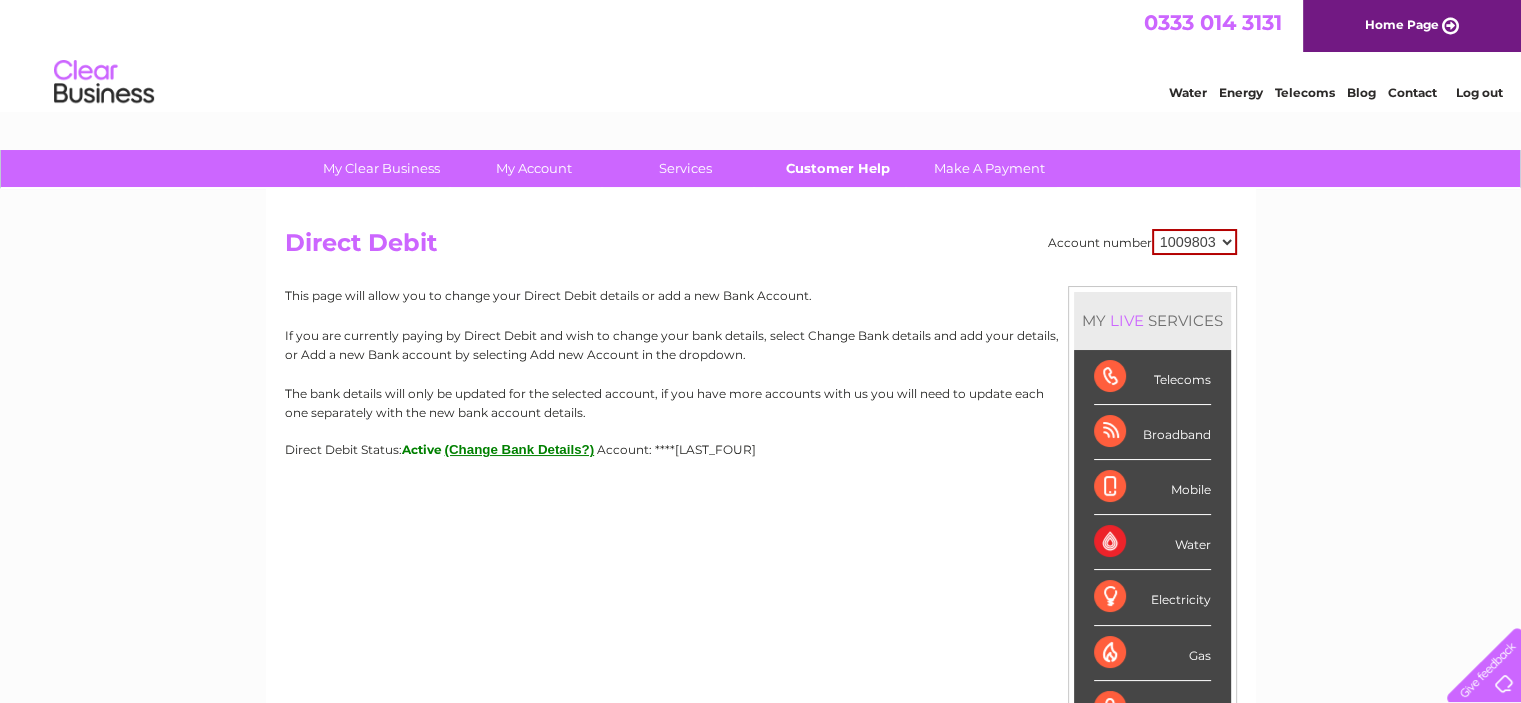 click on "Customer Help" at bounding box center [837, 168] 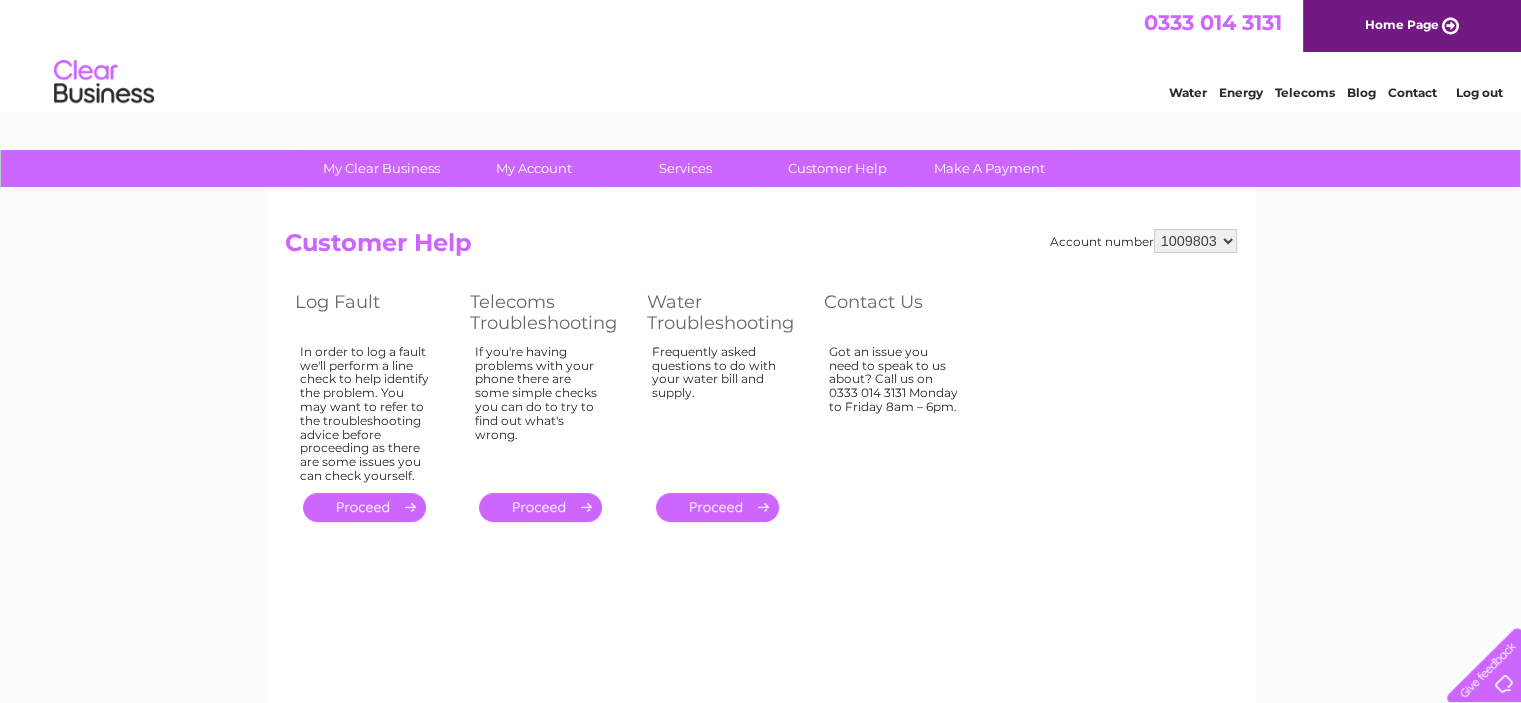 scroll, scrollTop: 0, scrollLeft: 0, axis: both 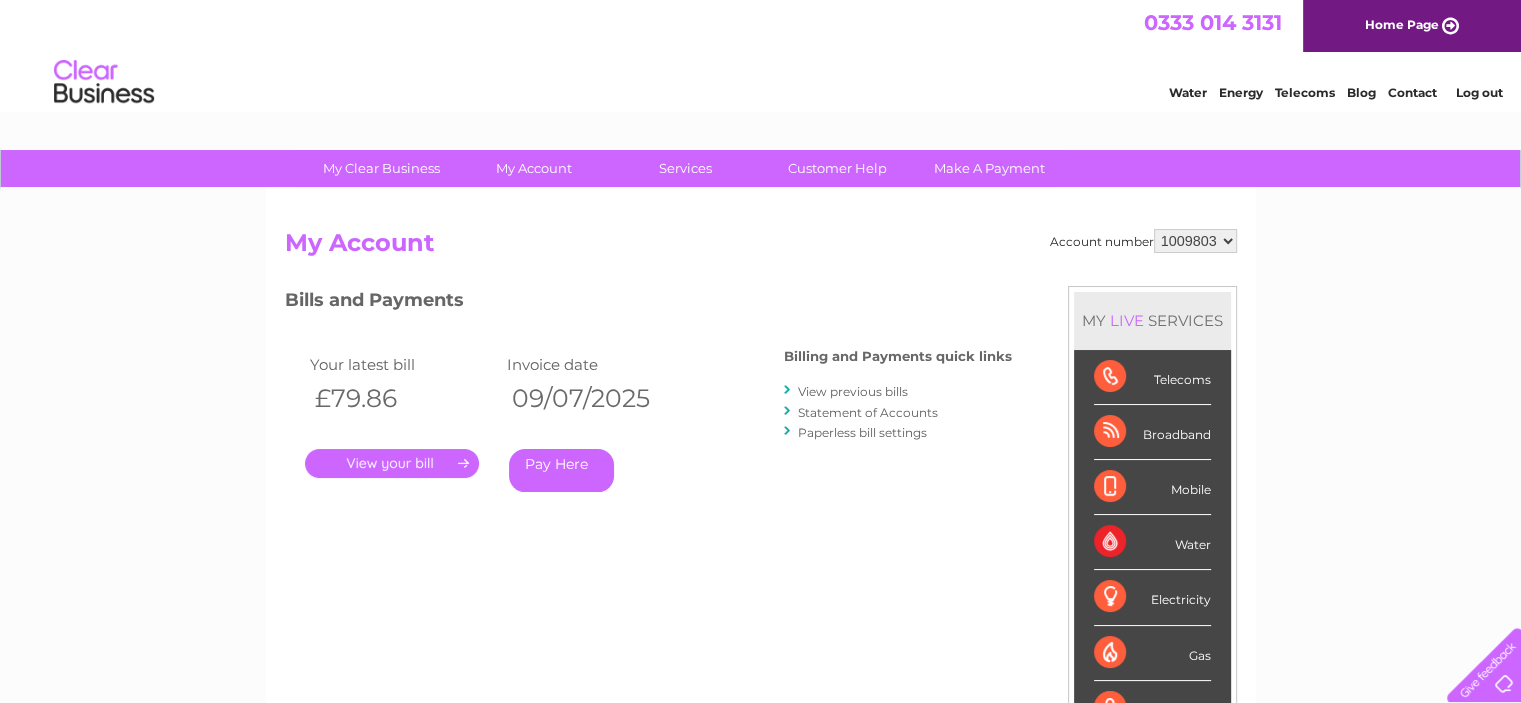 click on "." at bounding box center [392, 463] 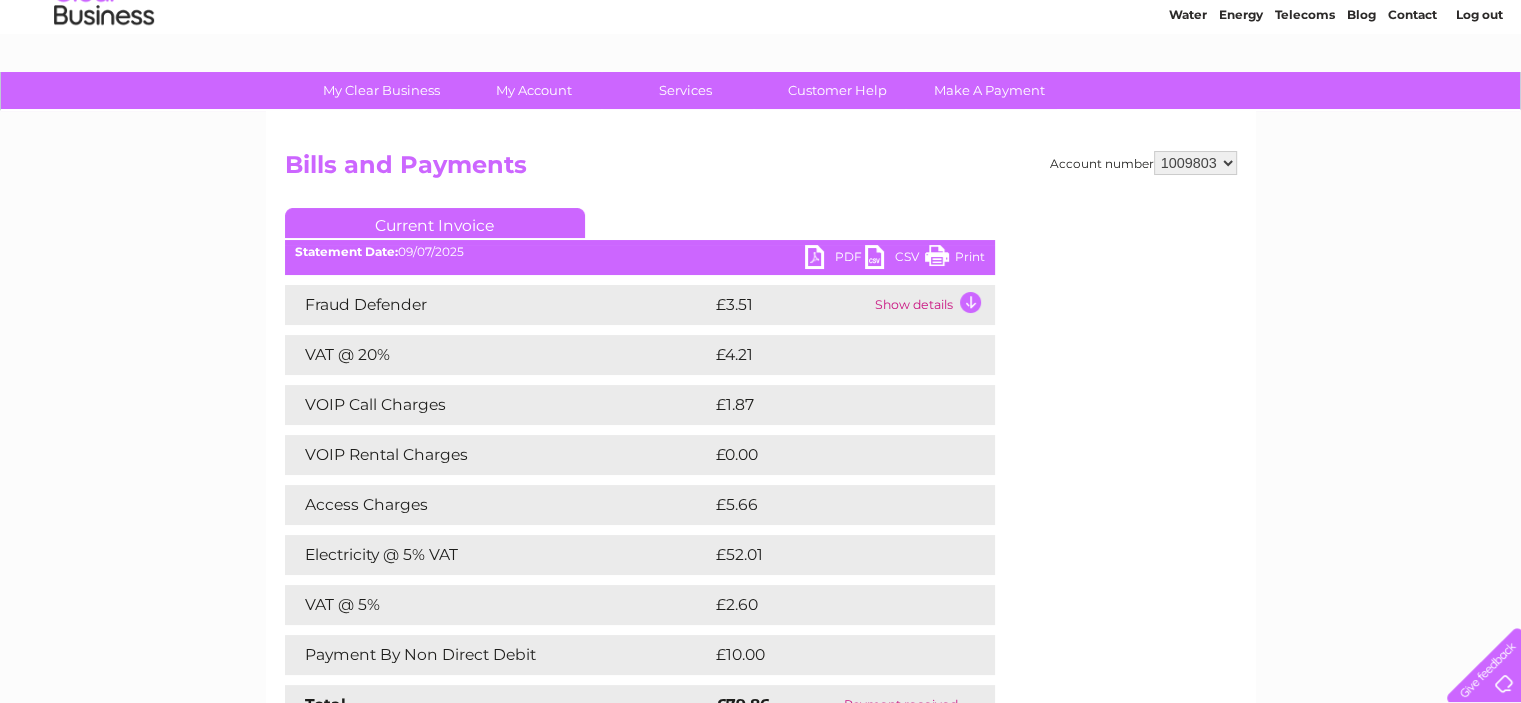scroll, scrollTop: 0, scrollLeft: 0, axis: both 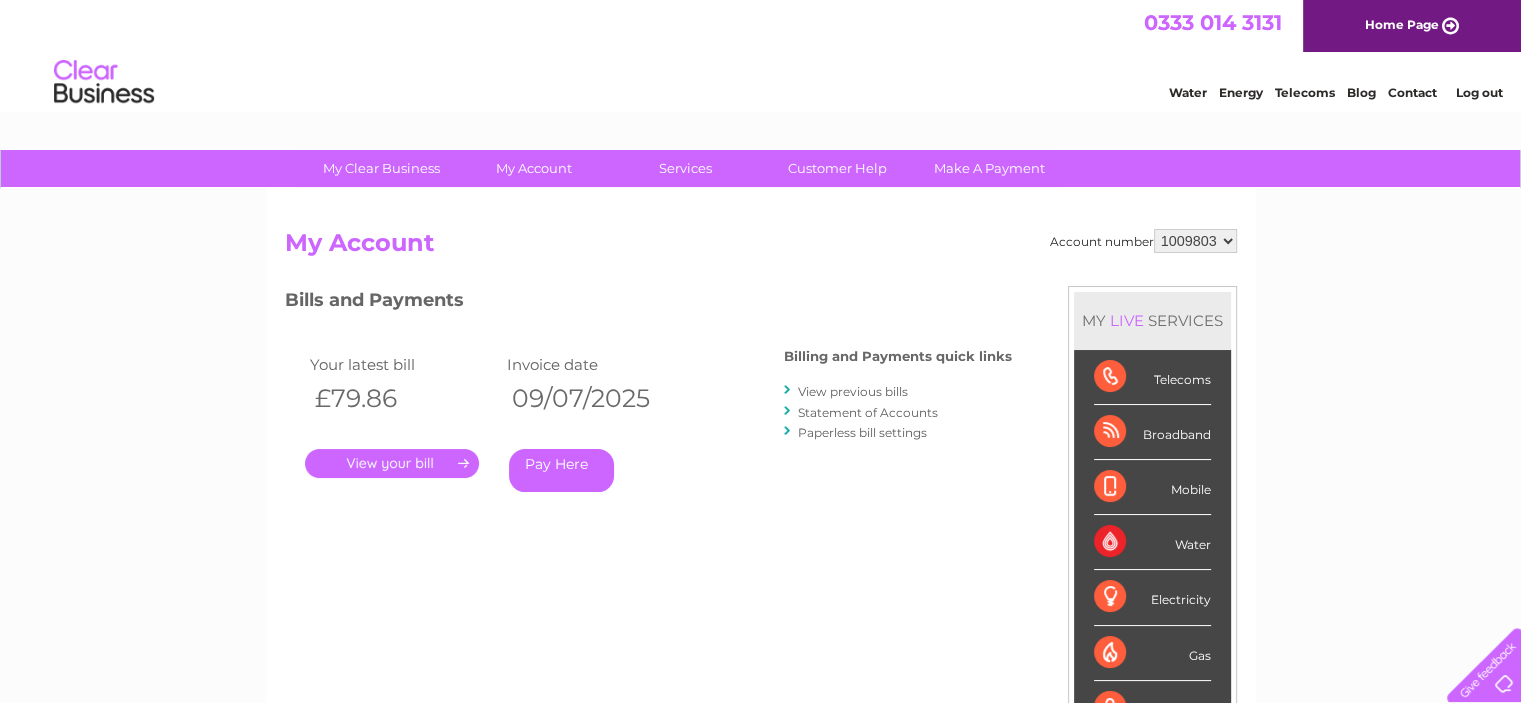 click on "." at bounding box center (392, 463) 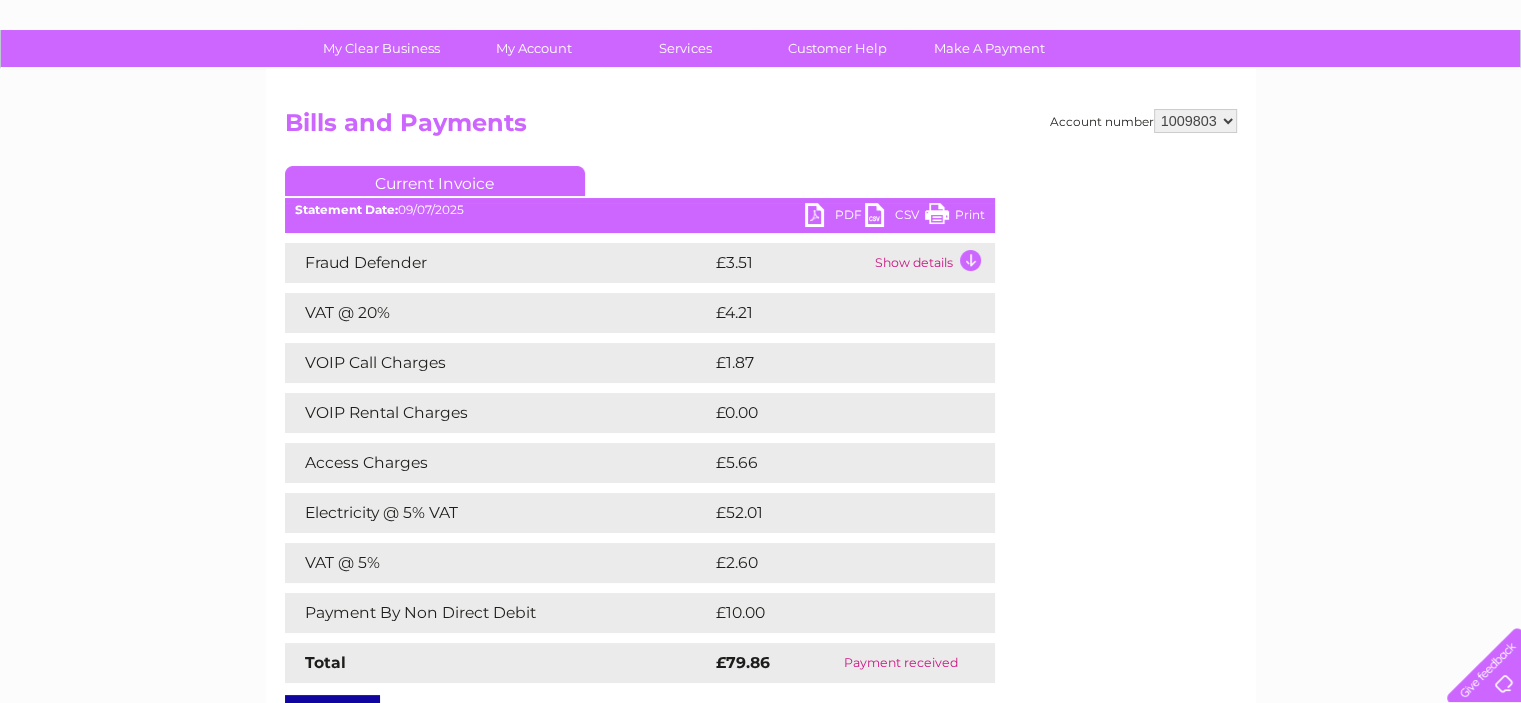 scroll, scrollTop: 300, scrollLeft: 0, axis: vertical 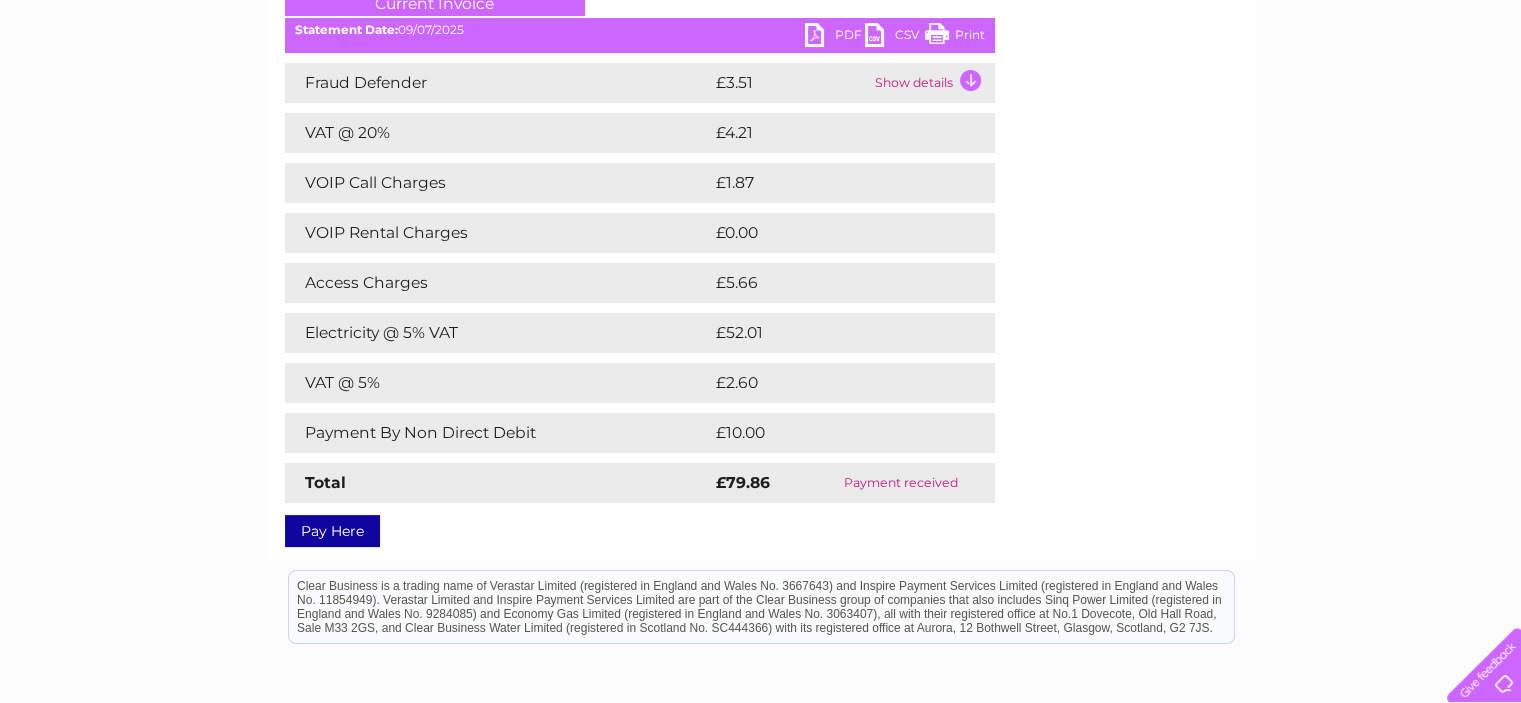 click on "PDF" at bounding box center [835, 37] 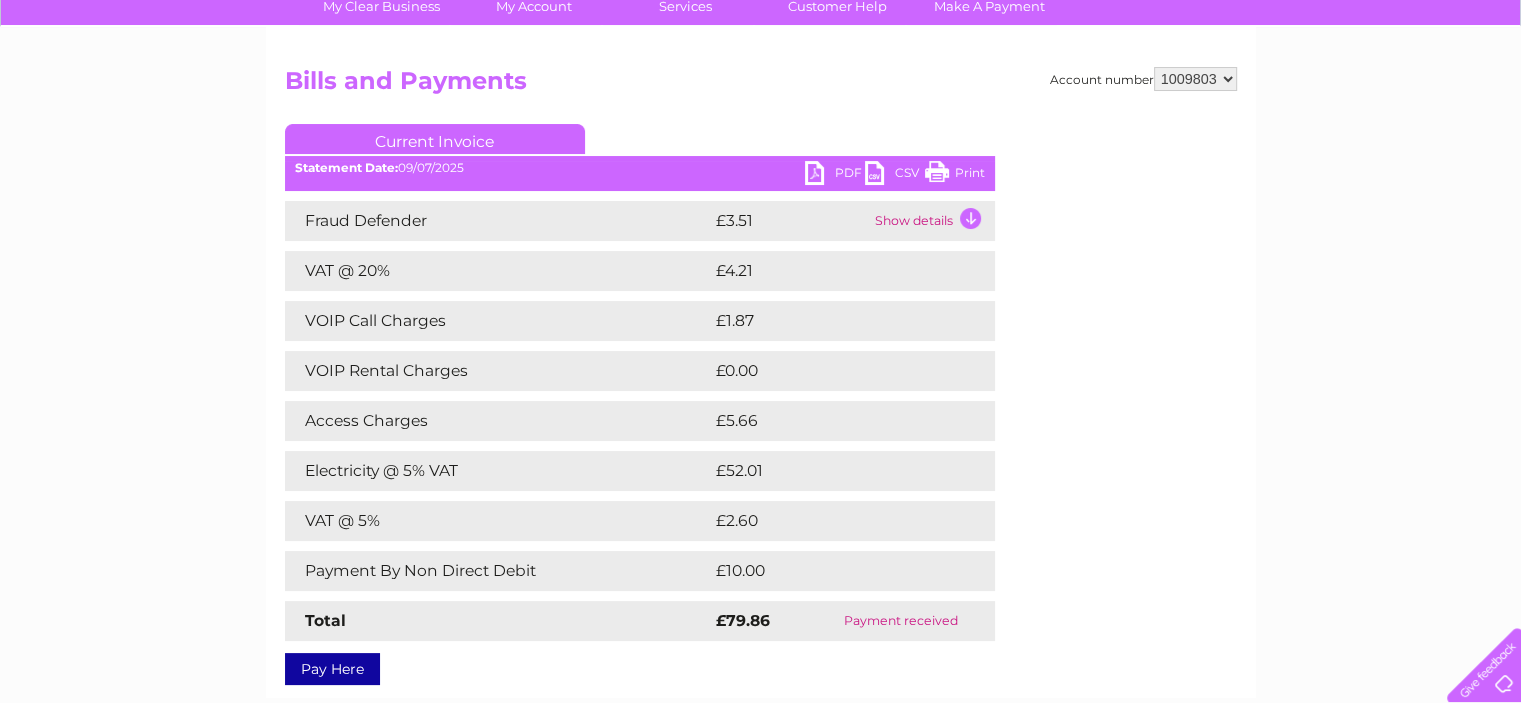 scroll, scrollTop: 0, scrollLeft: 0, axis: both 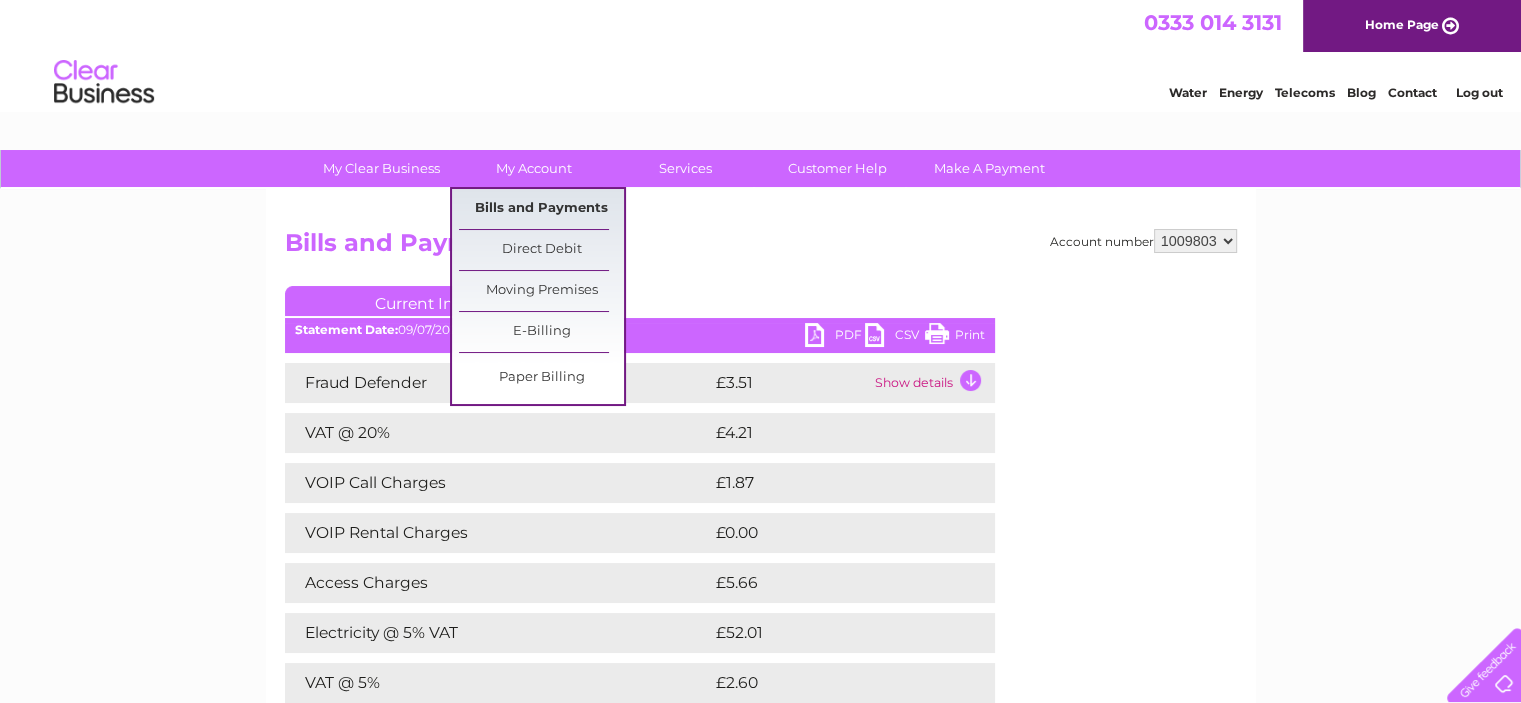 click on "Bills and Payments" at bounding box center [541, 209] 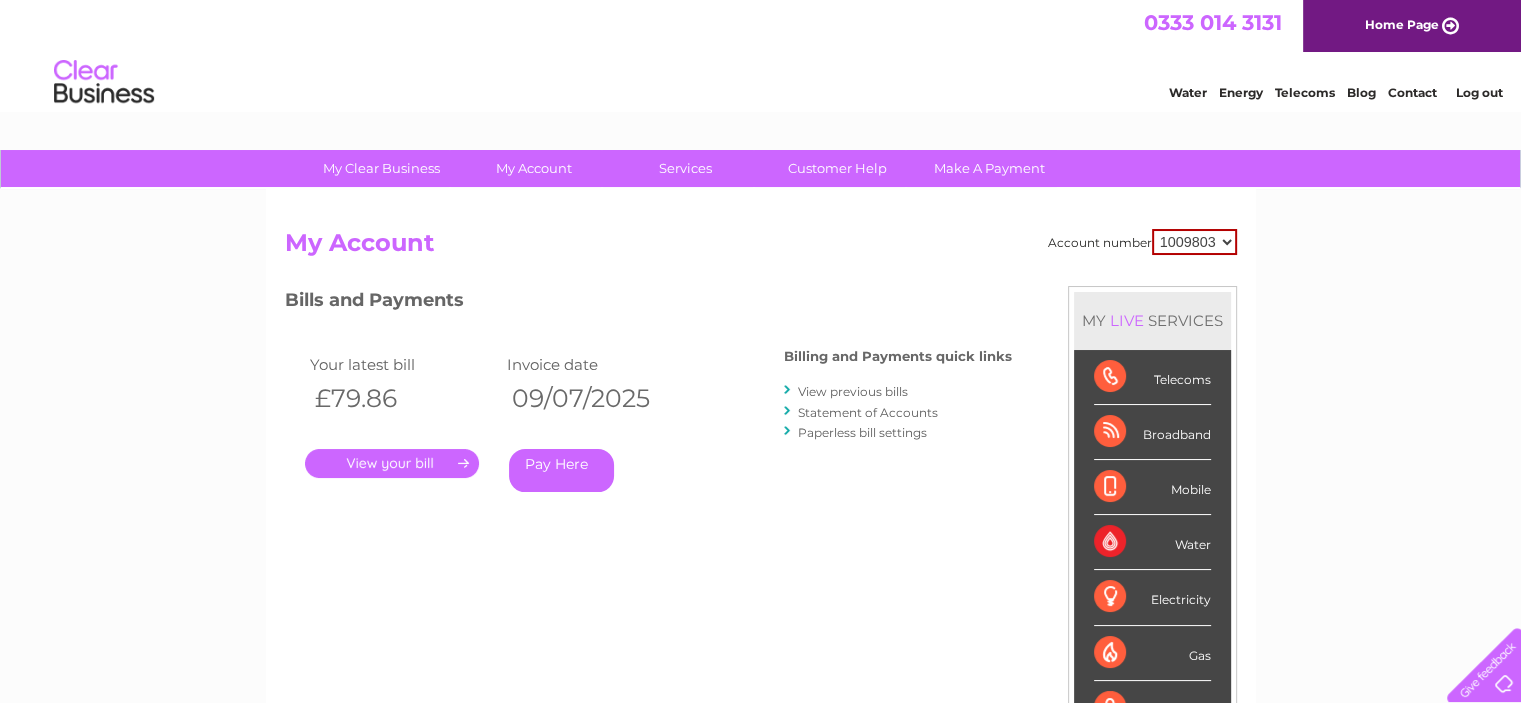 scroll, scrollTop: 0, scrollLeft: 0, axis: both 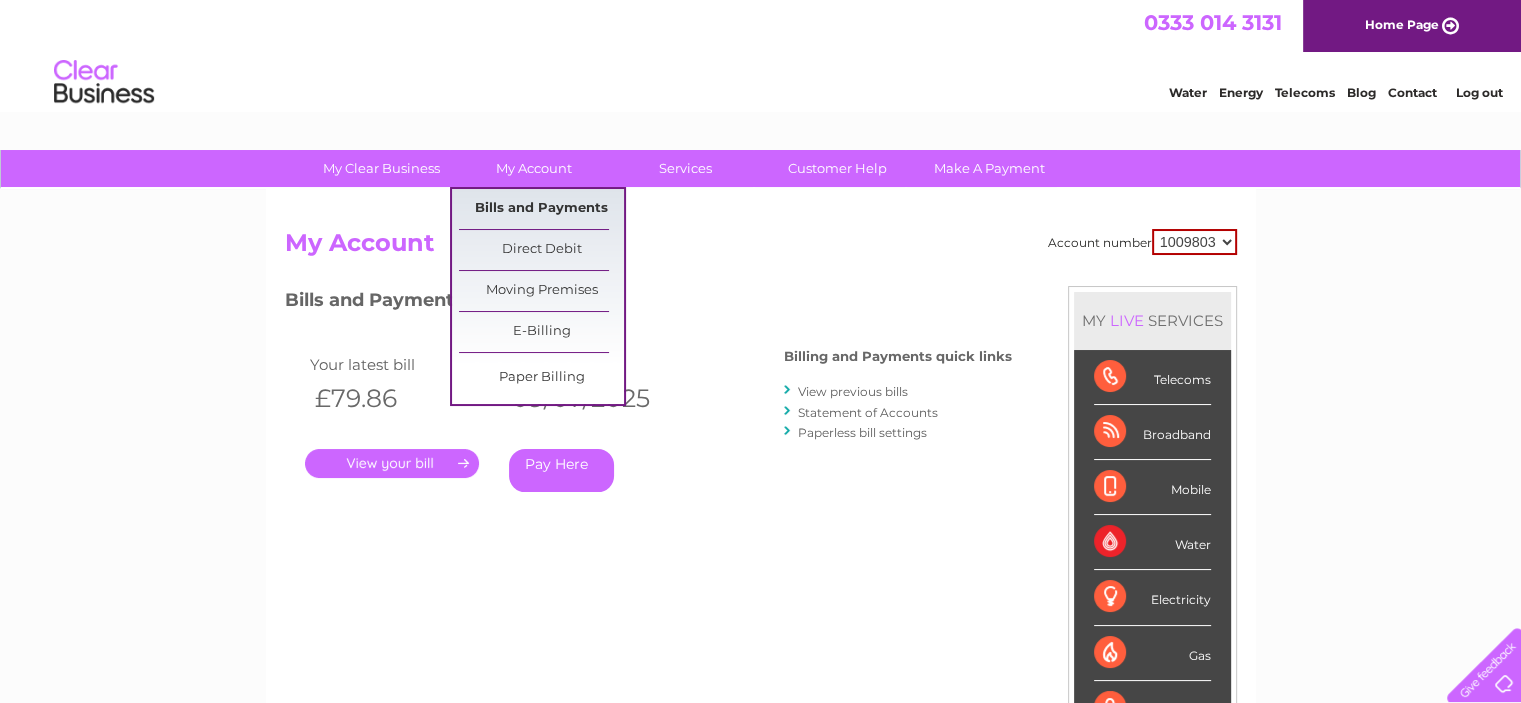 click on "Bills and Payments" at bounding box center [541, 209] 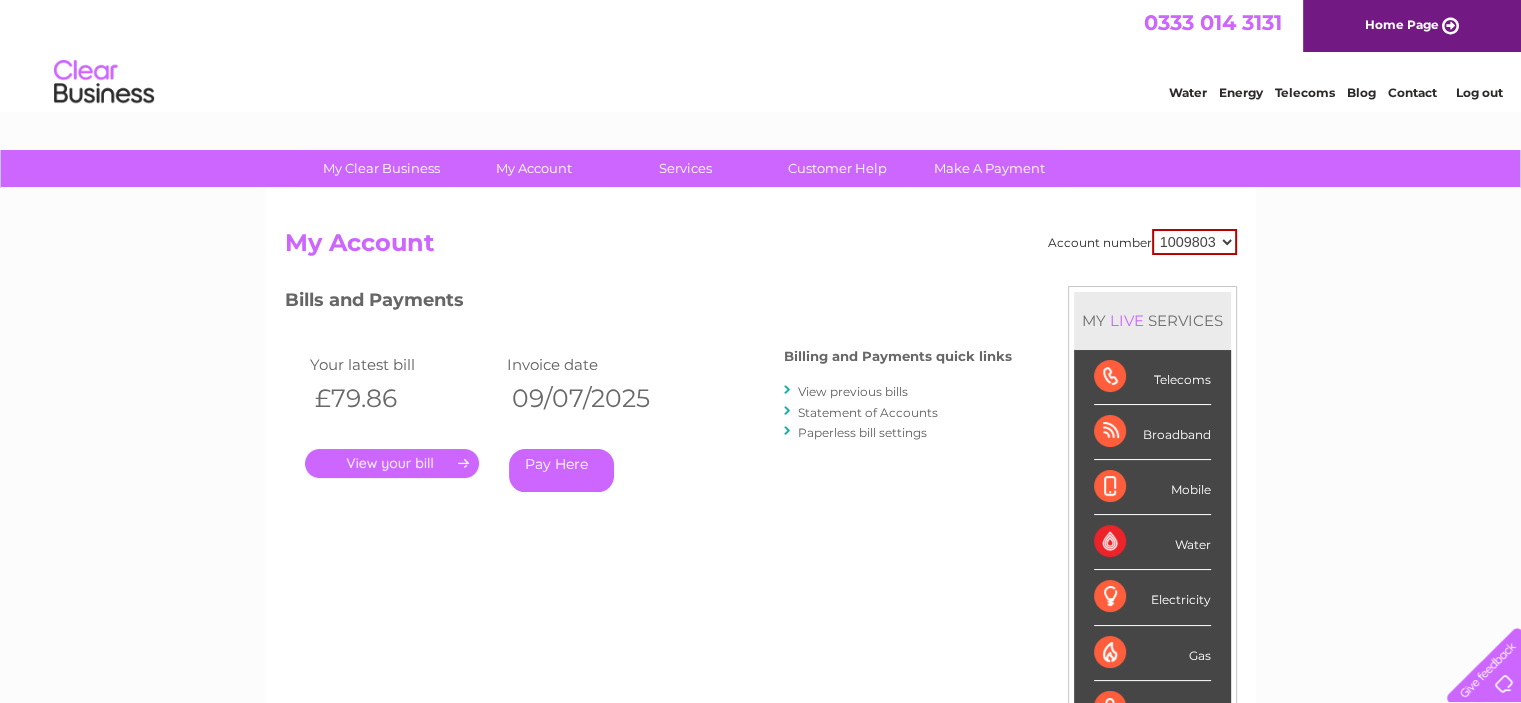 click on "View previous bills" at bounding box center [853, 391] 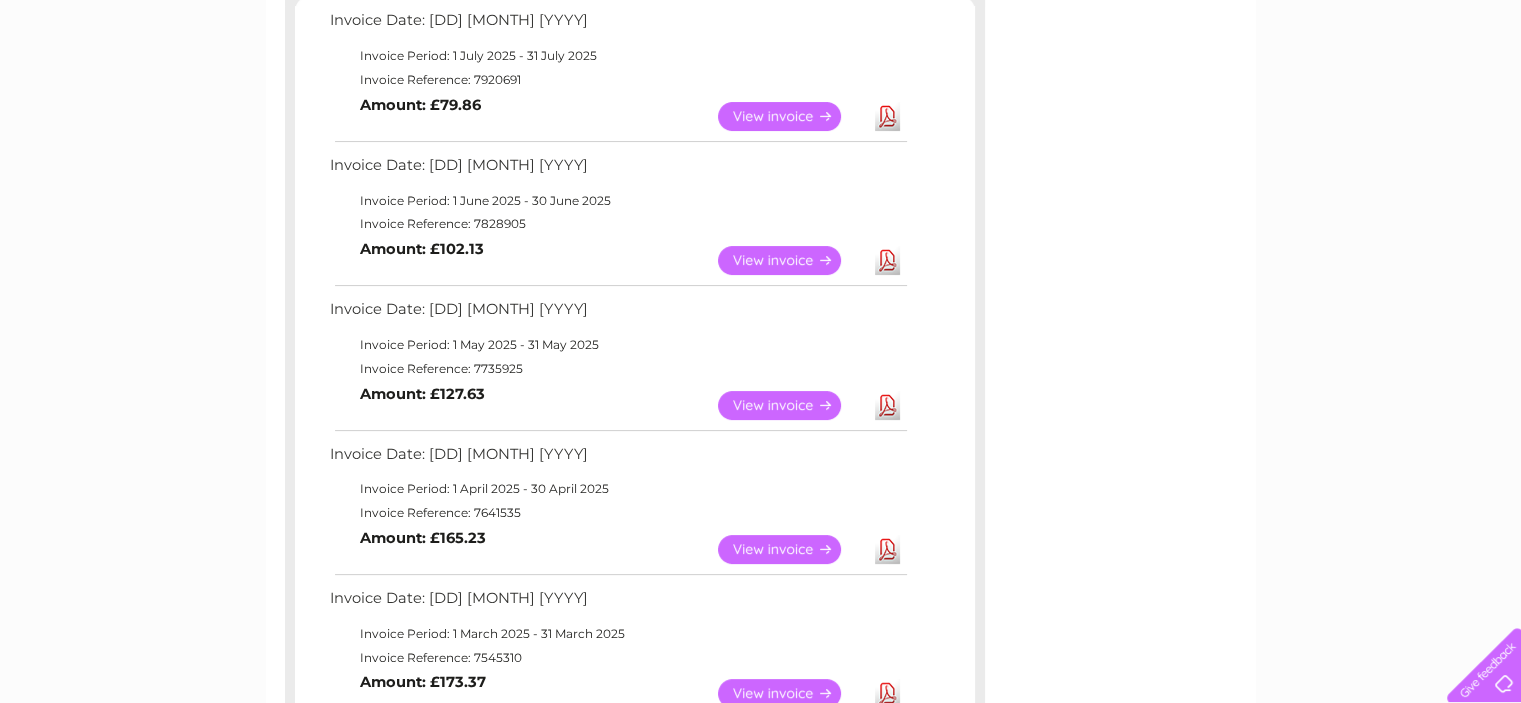 scroll, scrollTop: 400, scrollLeft: 0, axis: vertical 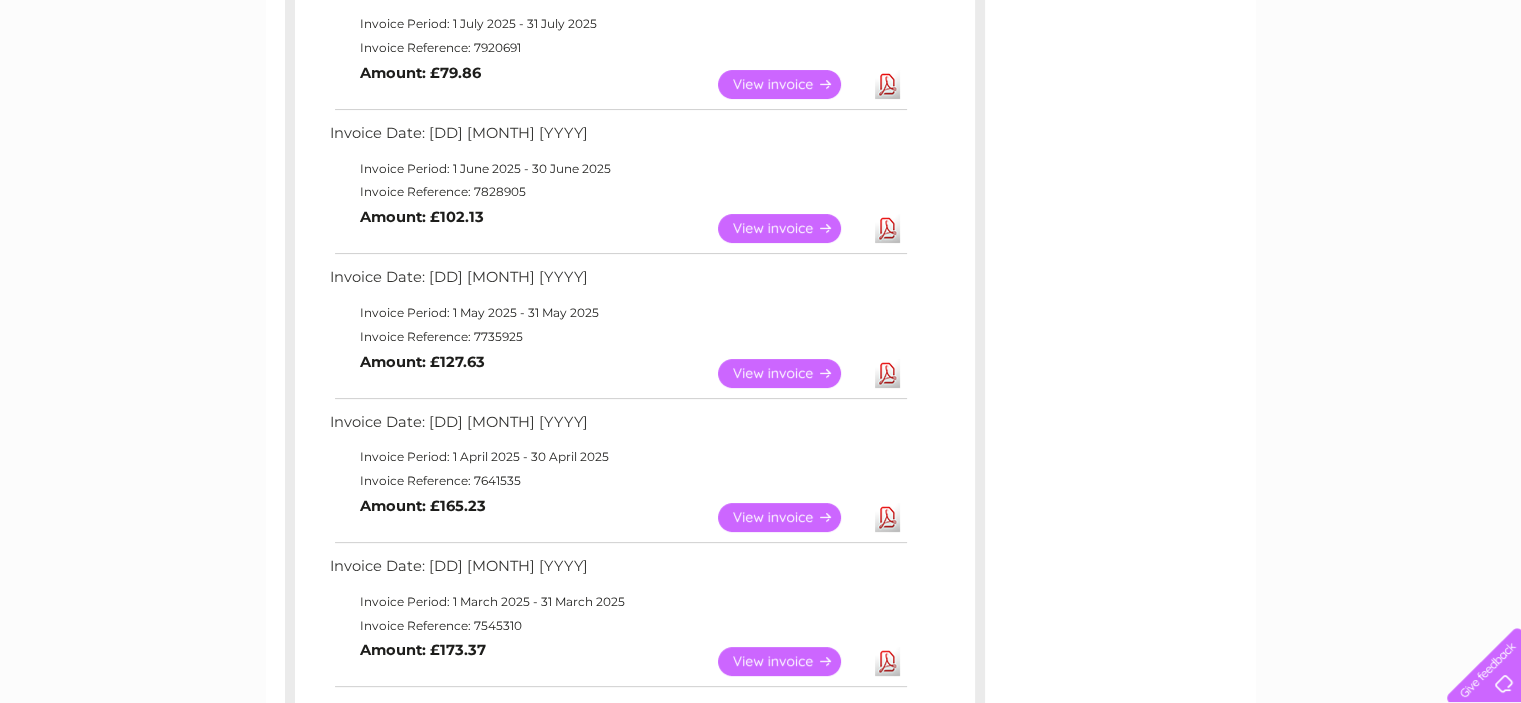 click on "View" at bounding box center [791, 228] 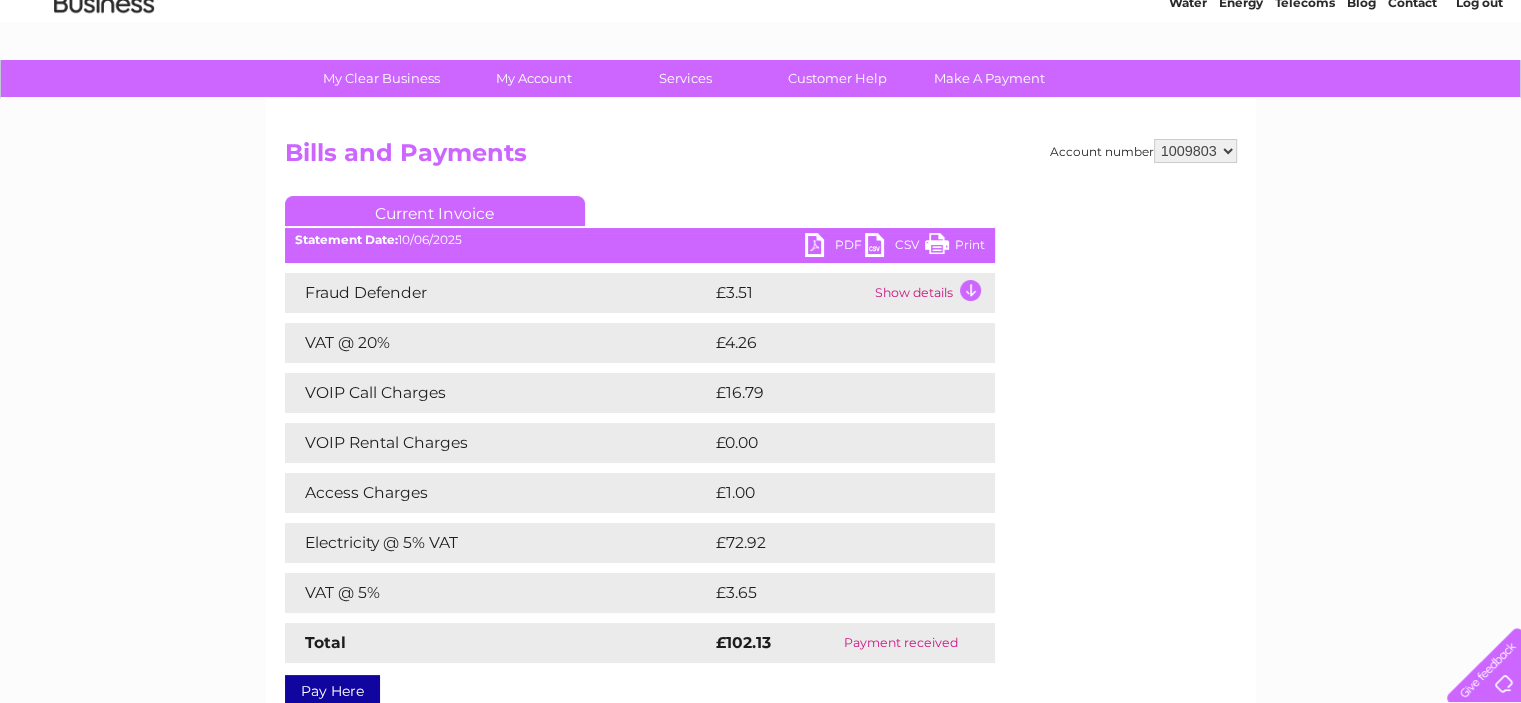 scroll, scrollTop: 0, scrollLeft: 0, axis: both 